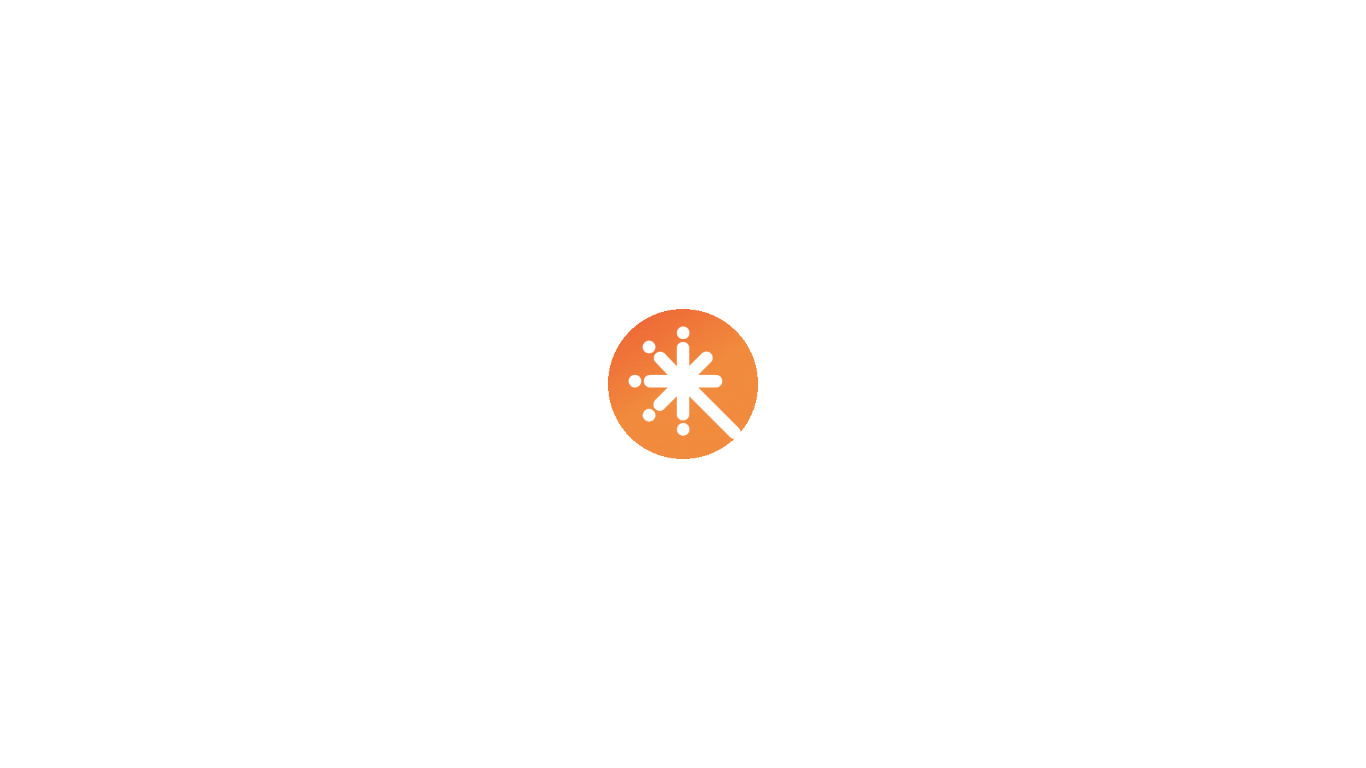 scroll, scrollTop: 0, scrollLeft: 0, axis: both 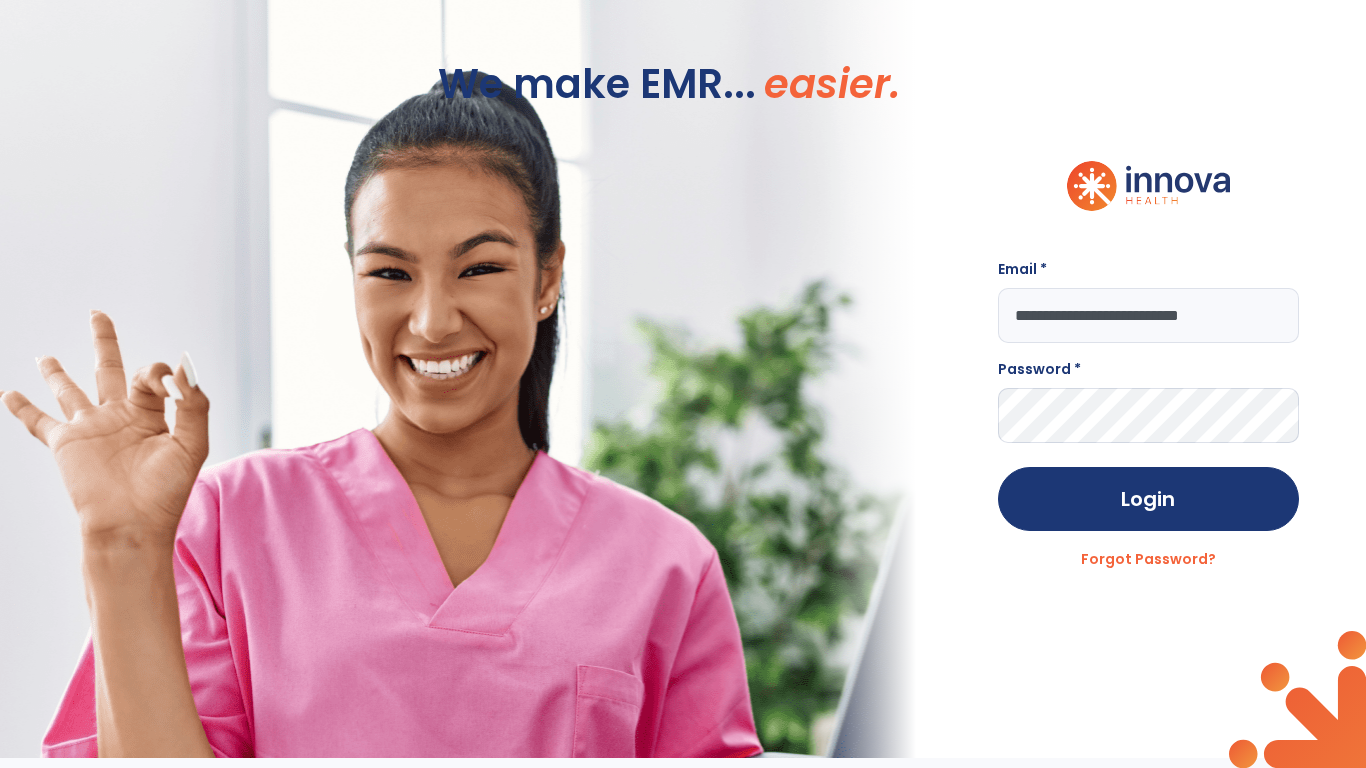 type on "**********" 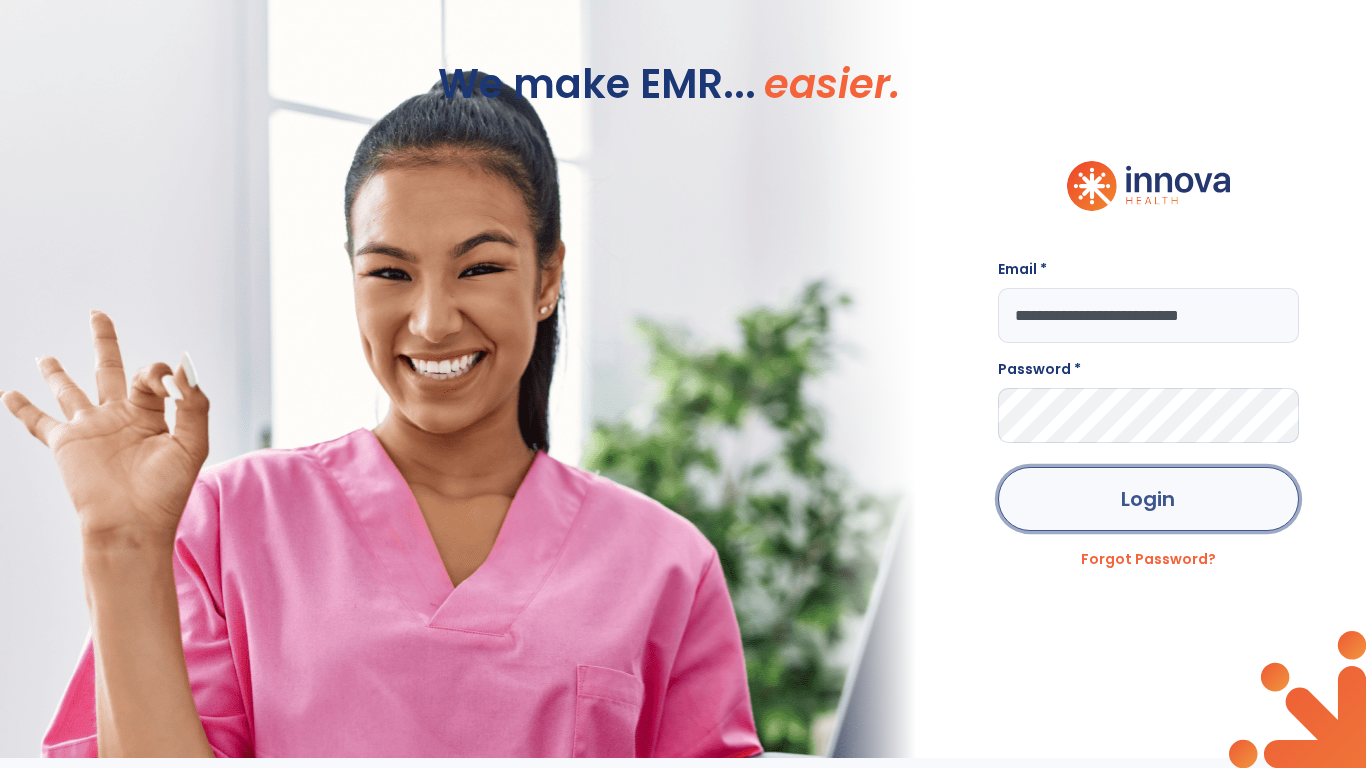 click on "Login" 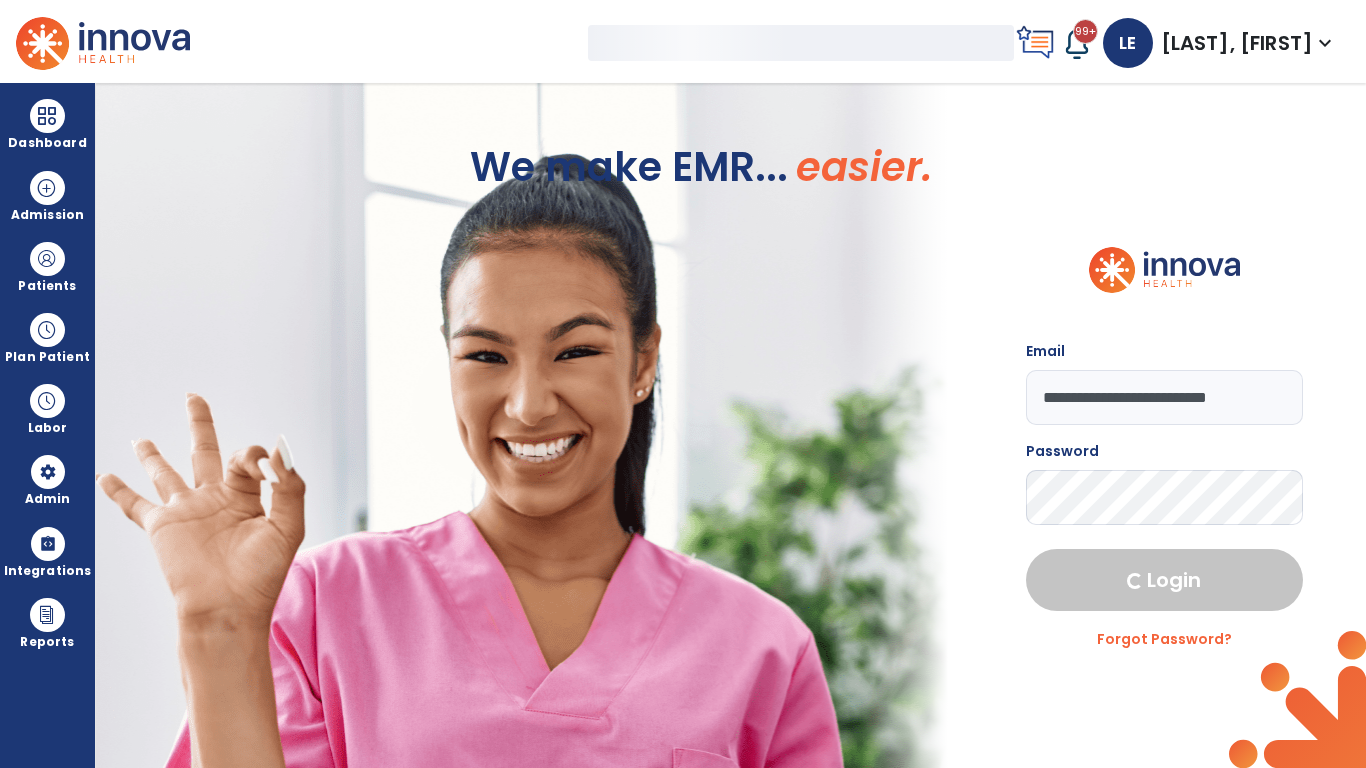 select on "***" 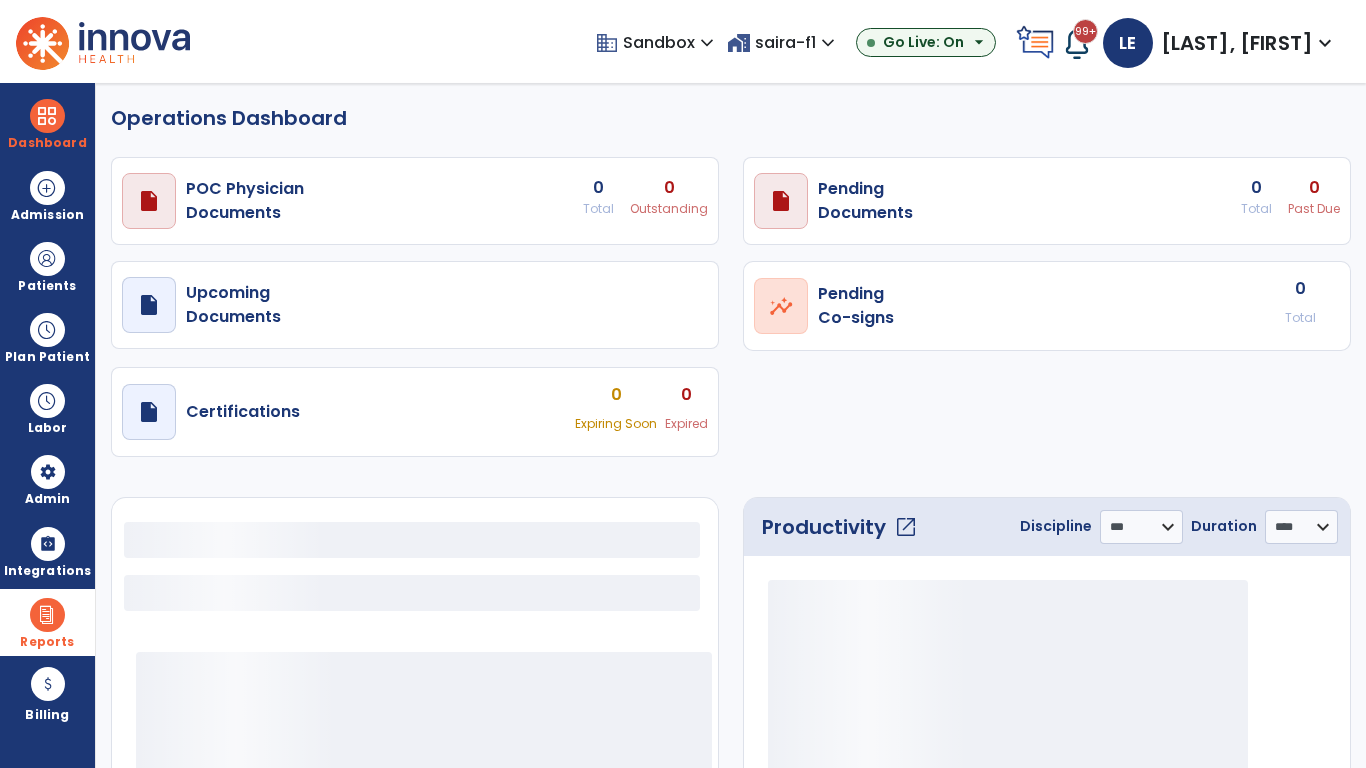 click at bounding box center (47, 615) 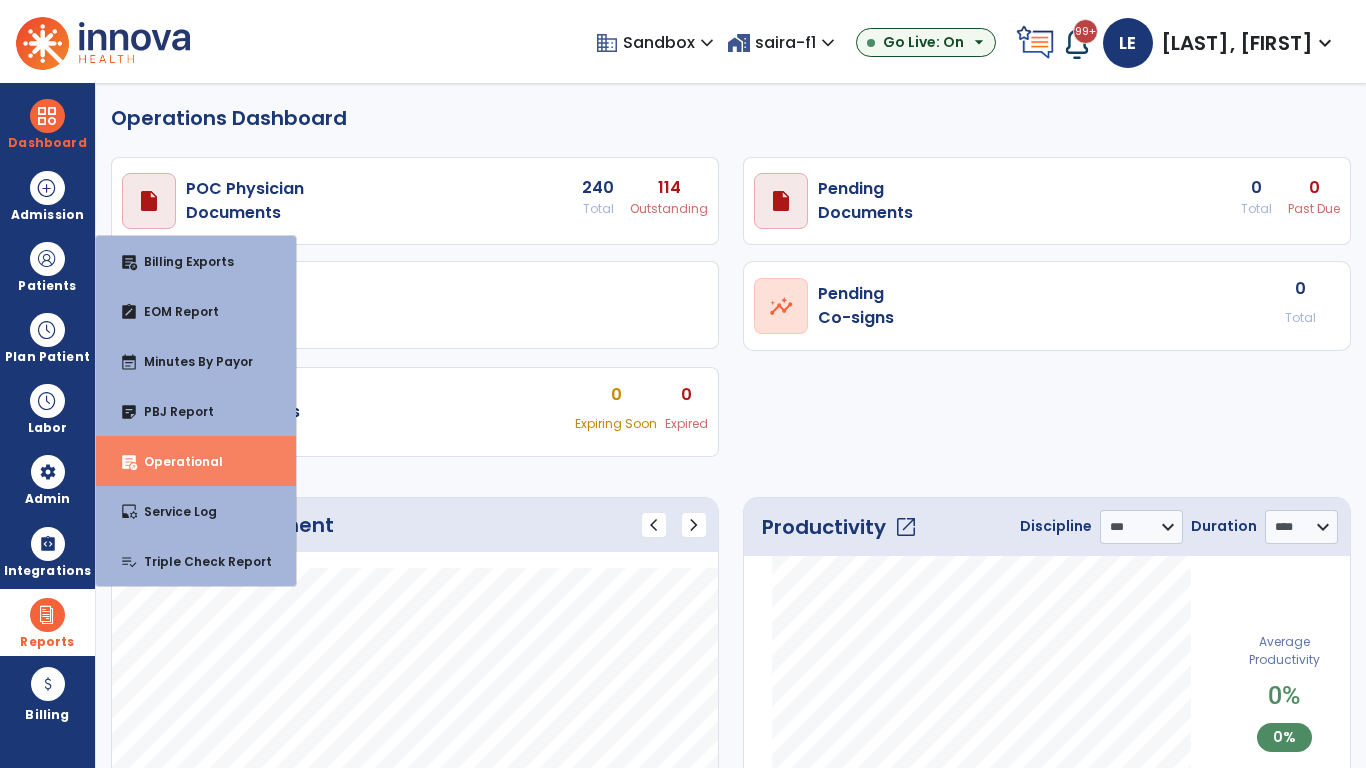 click on "Operational" at bounding box center (175, 461) 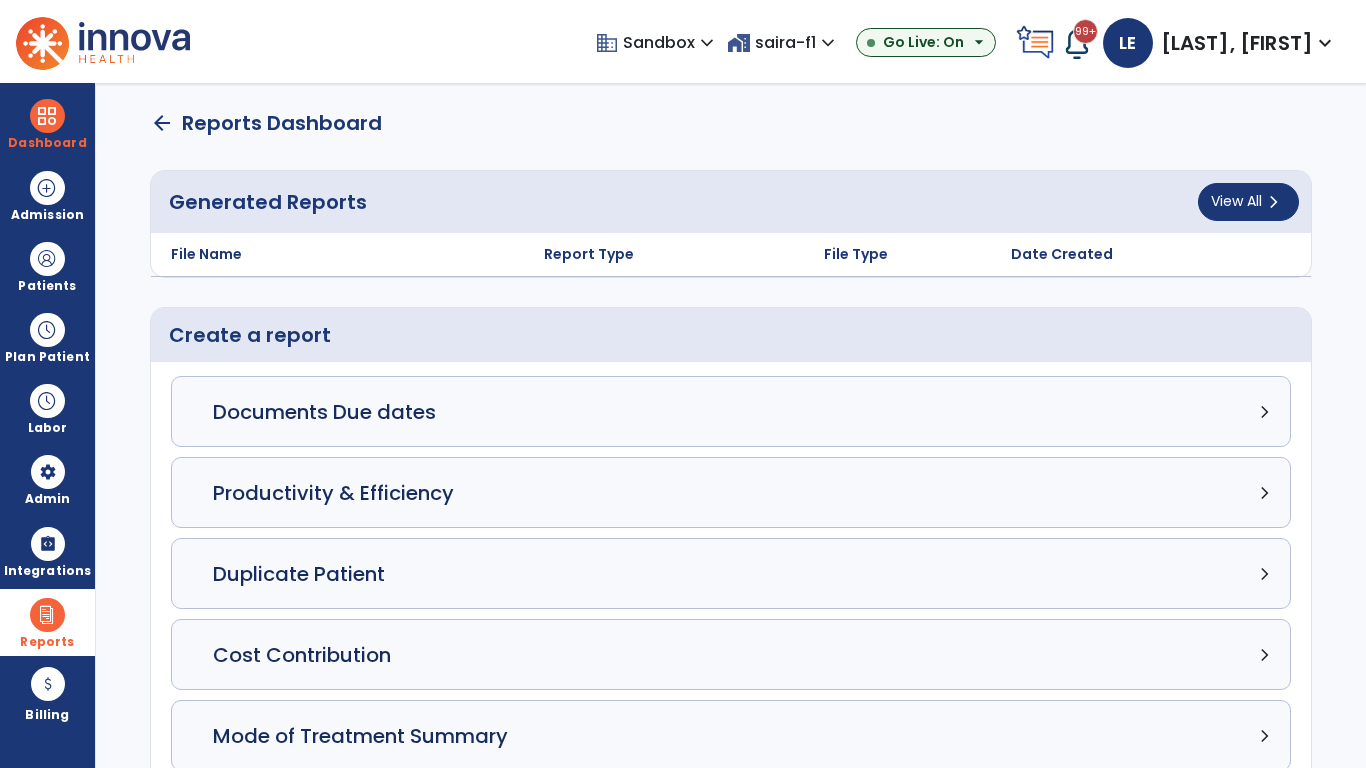 click on "Census Detail chevron_right" 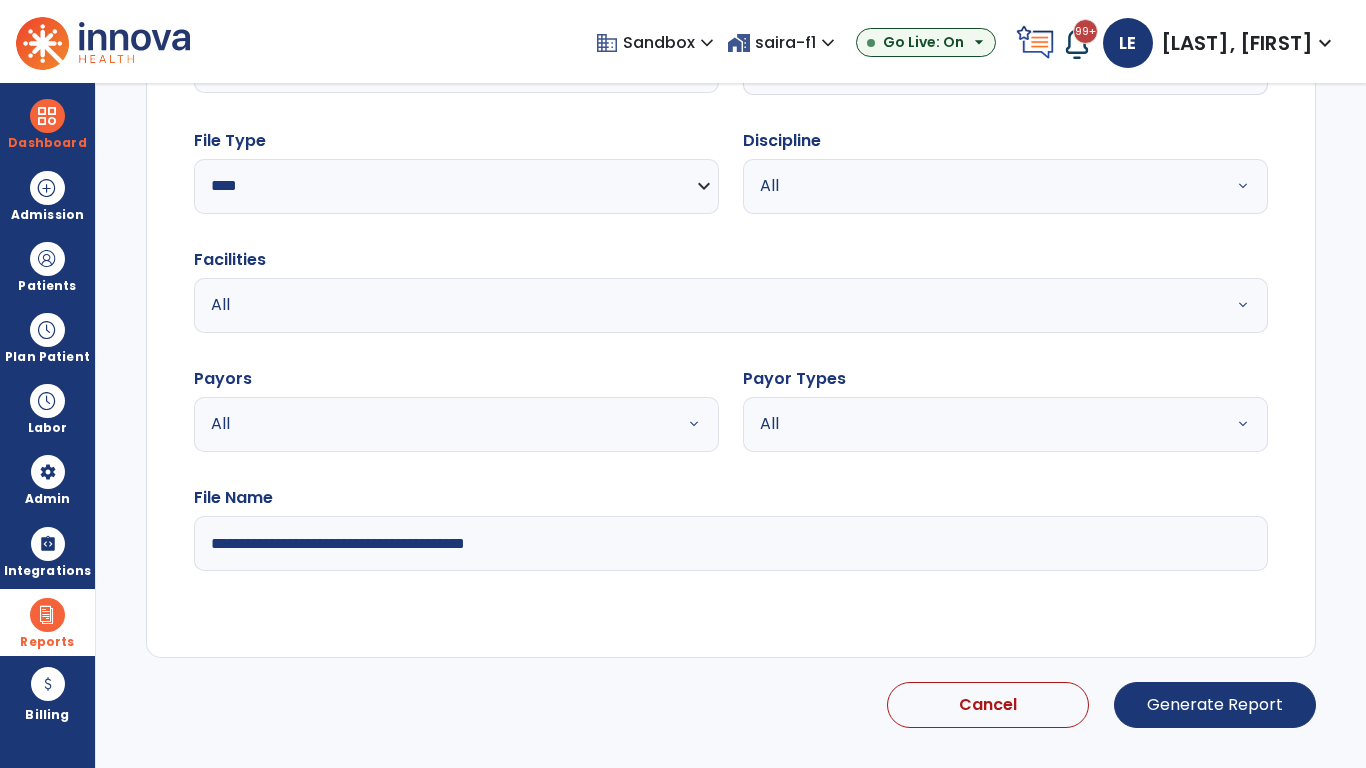 select on "*****" 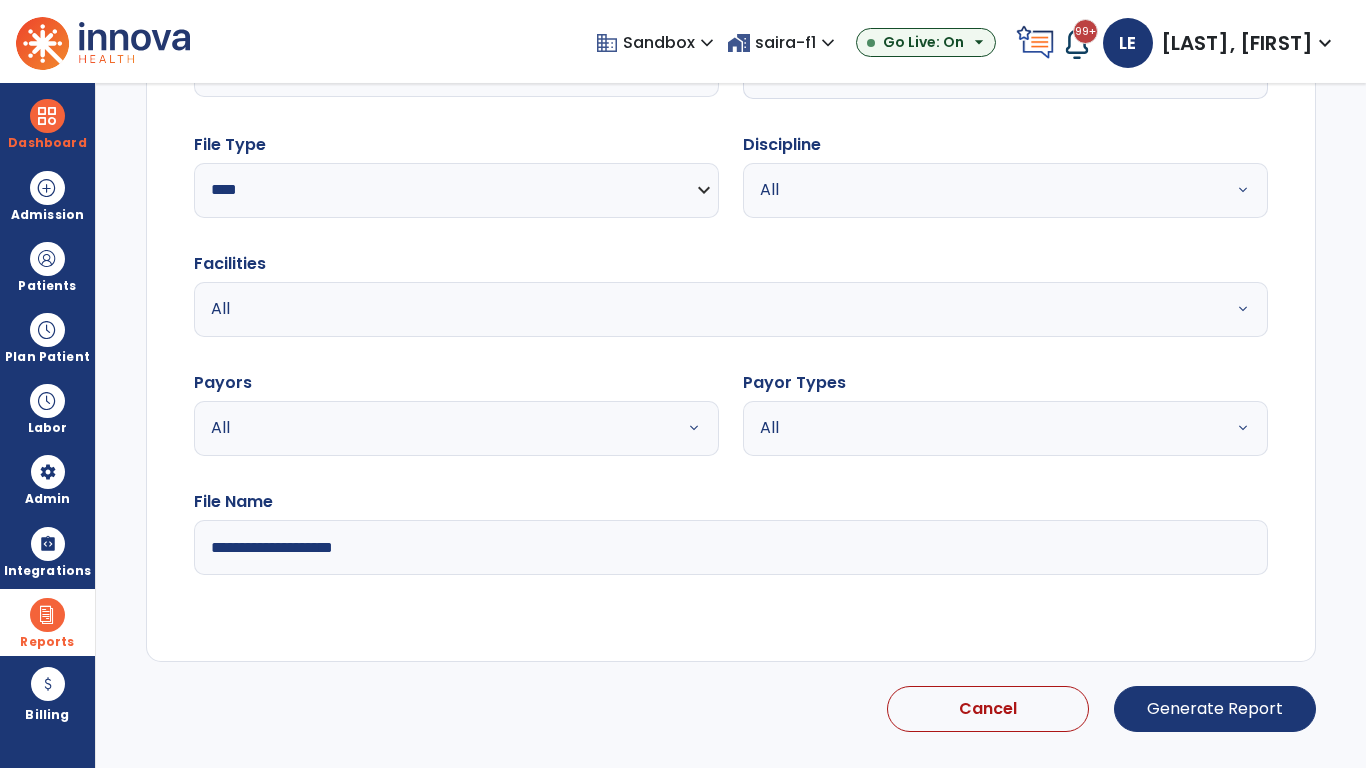 select on "*" 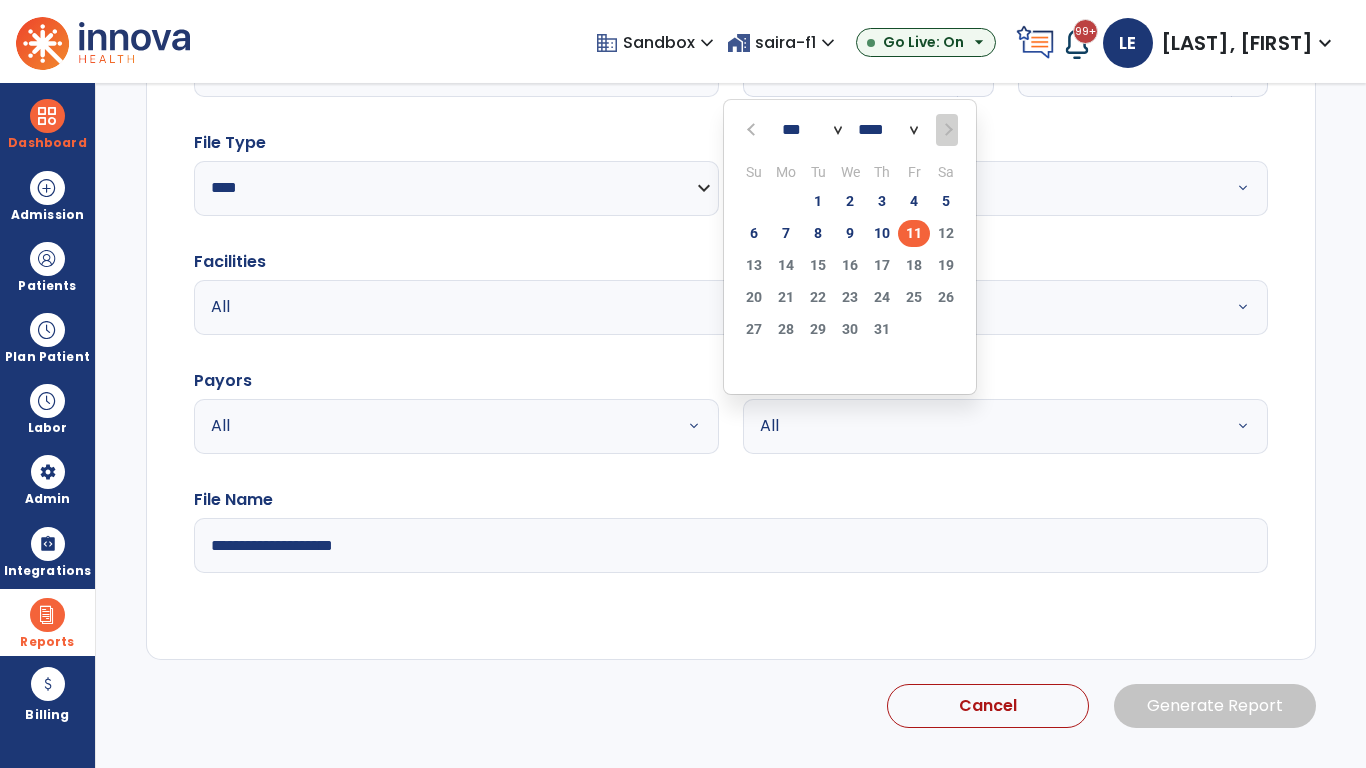 scroll, scrollTop: 192, scrollLeft: 0, axis: vertical 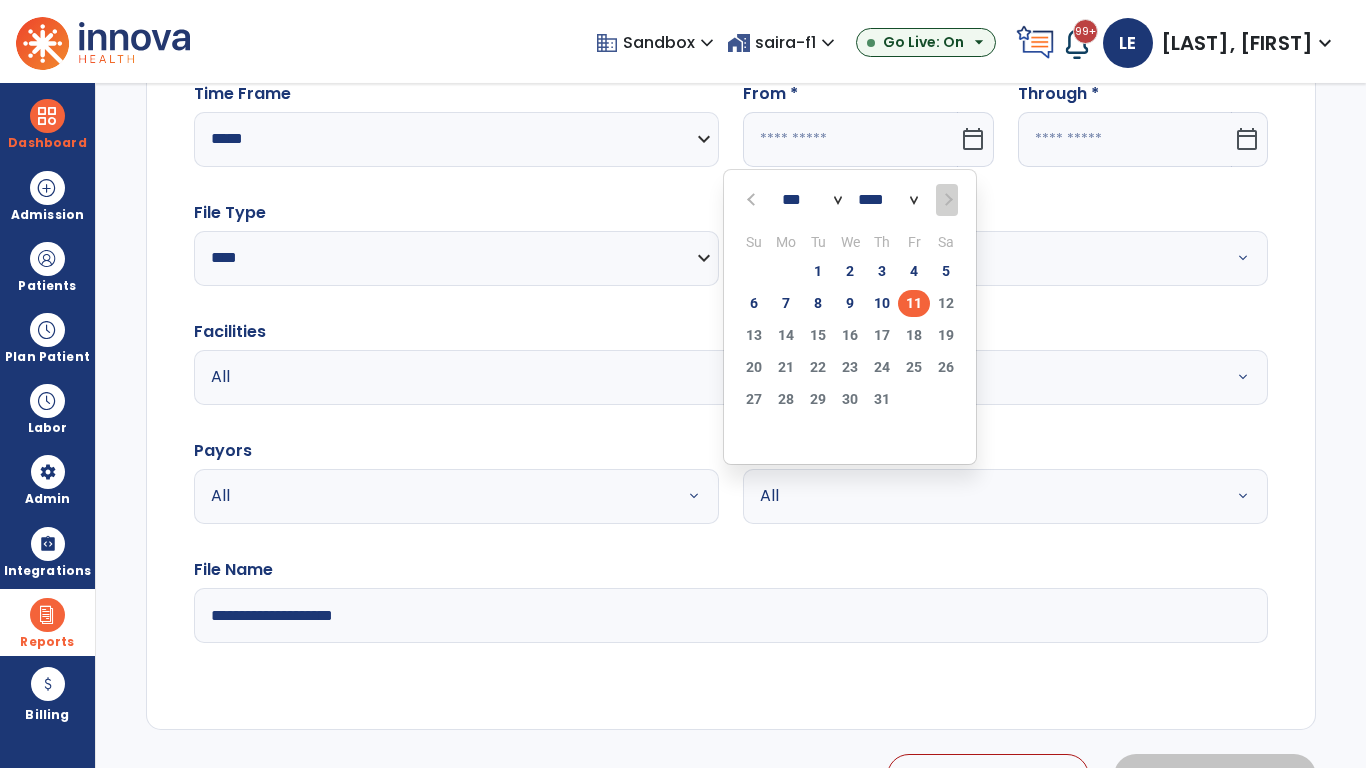 select on "****" 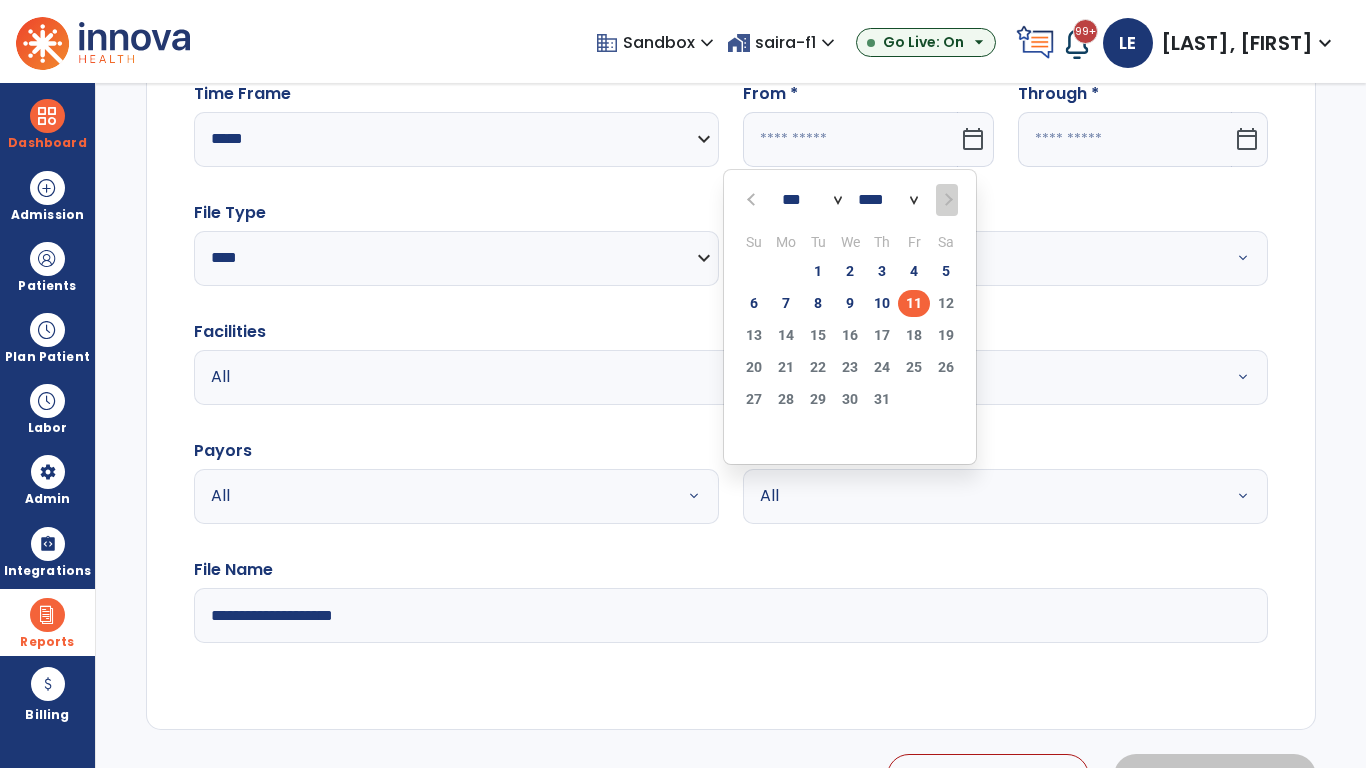 select on "**" 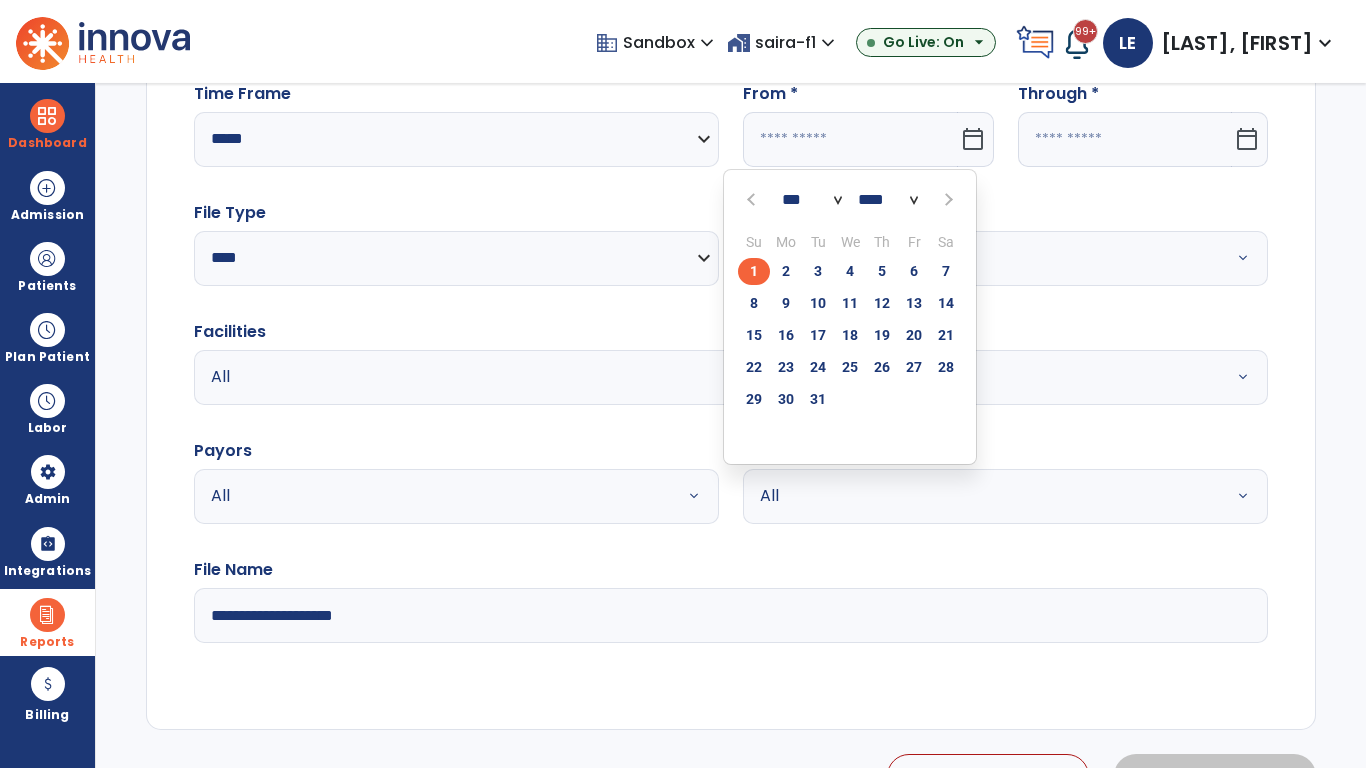 click on "1" 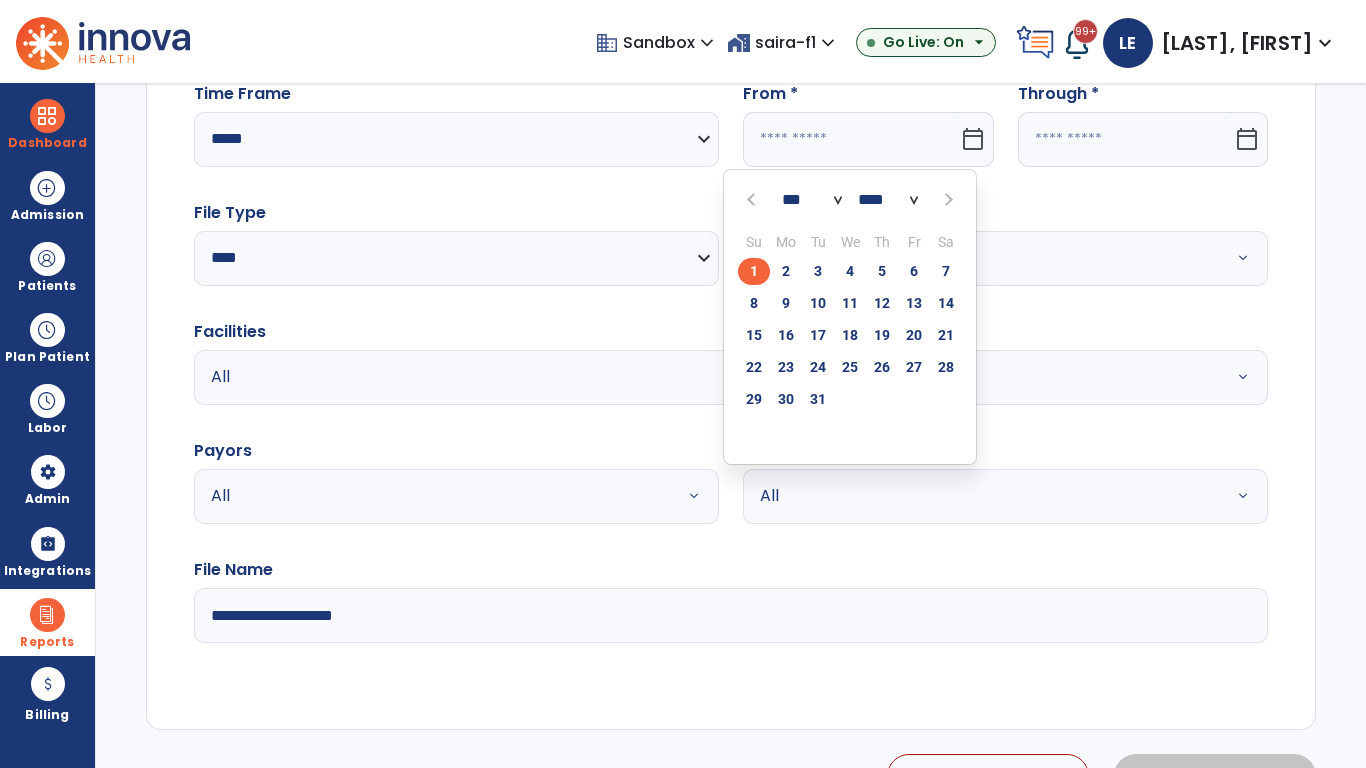 type on "**********" 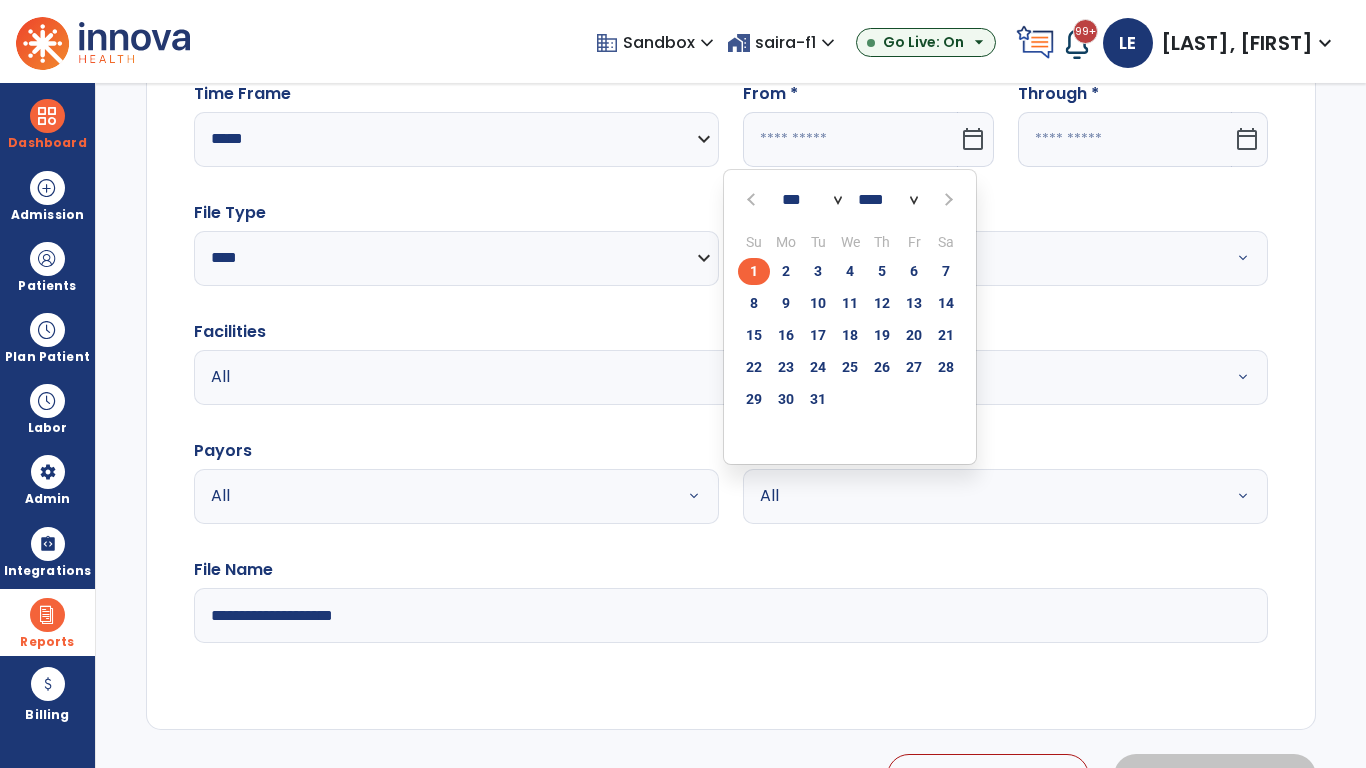 type on "*********" 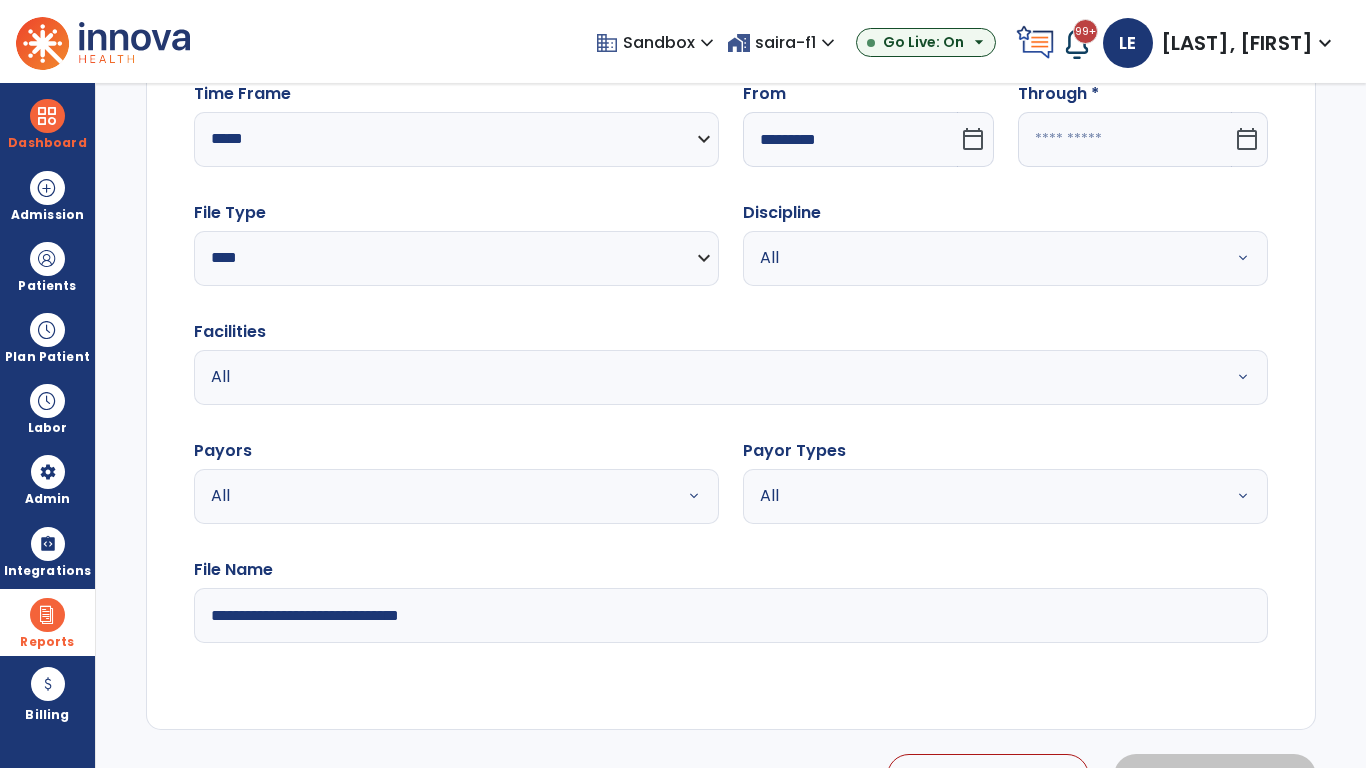 click 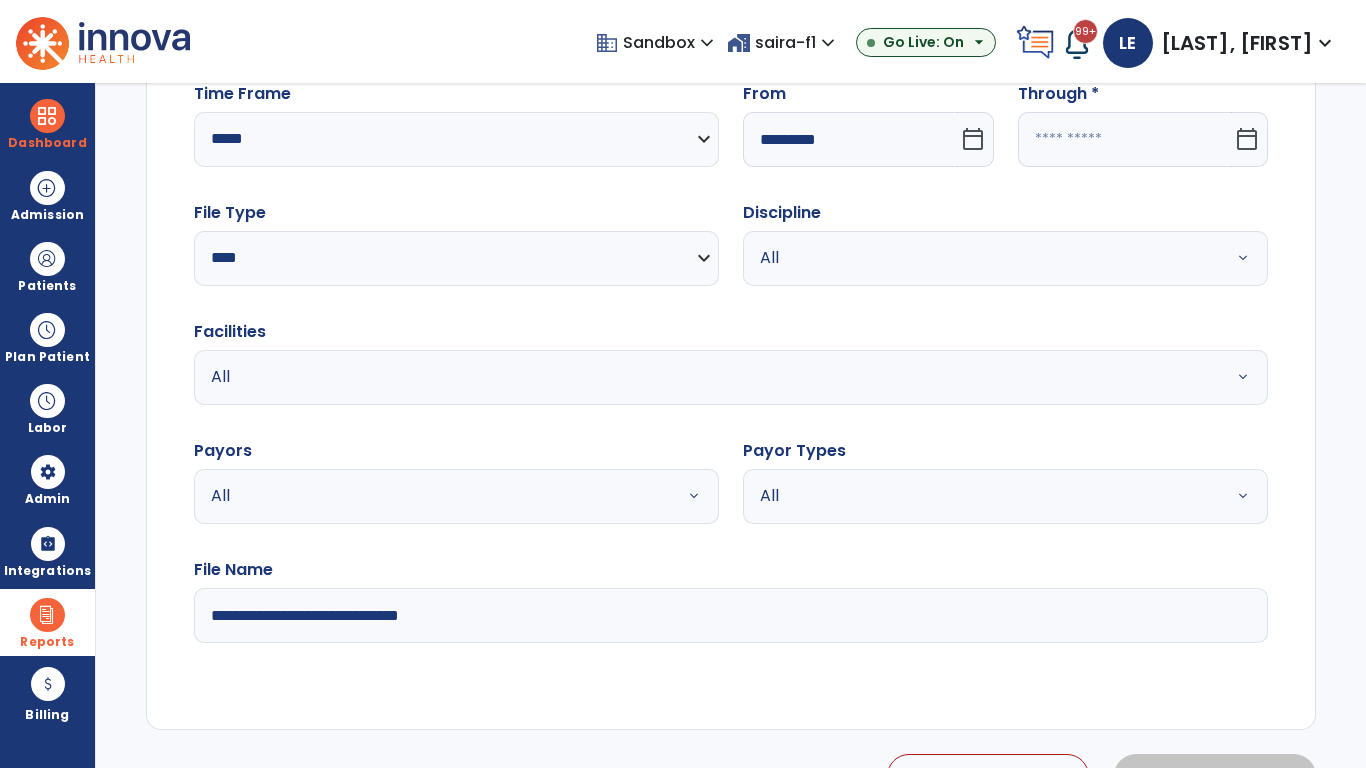 select on "*" 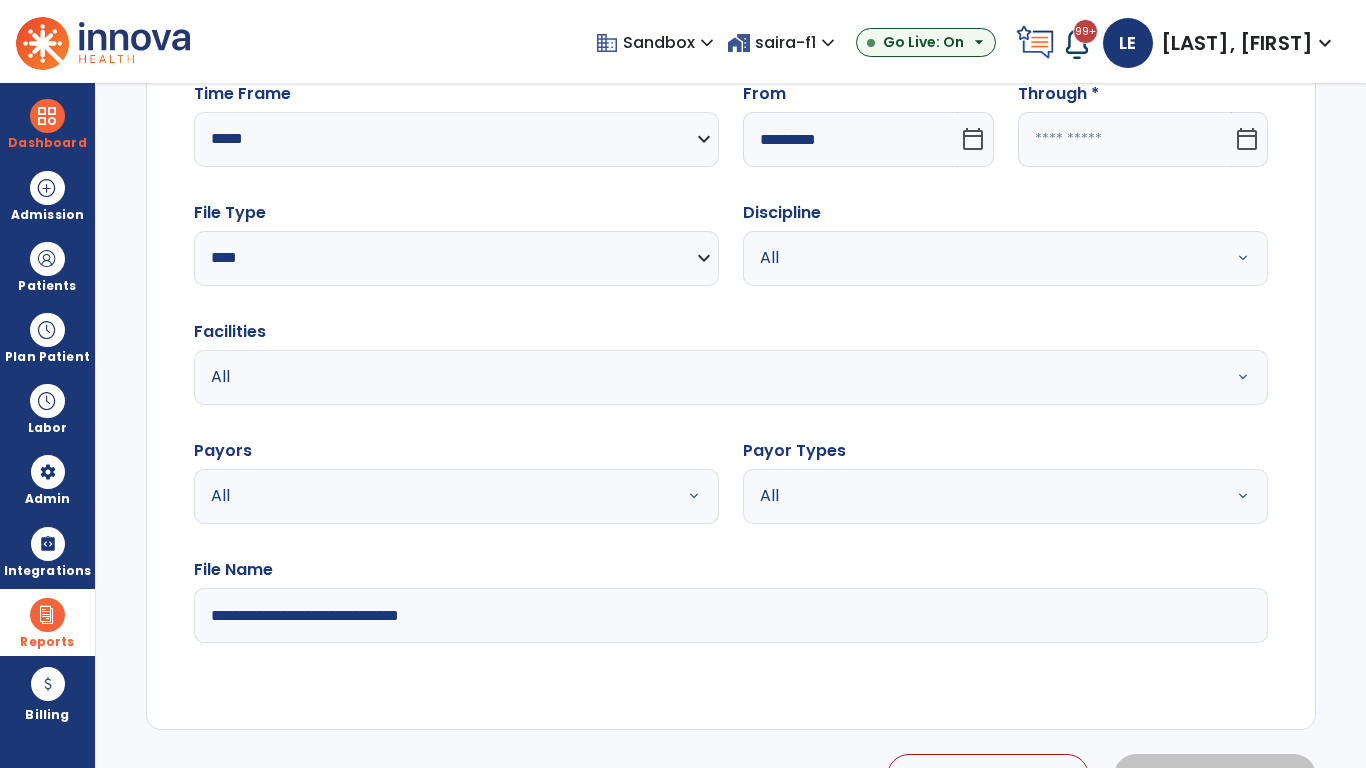 select on "****" 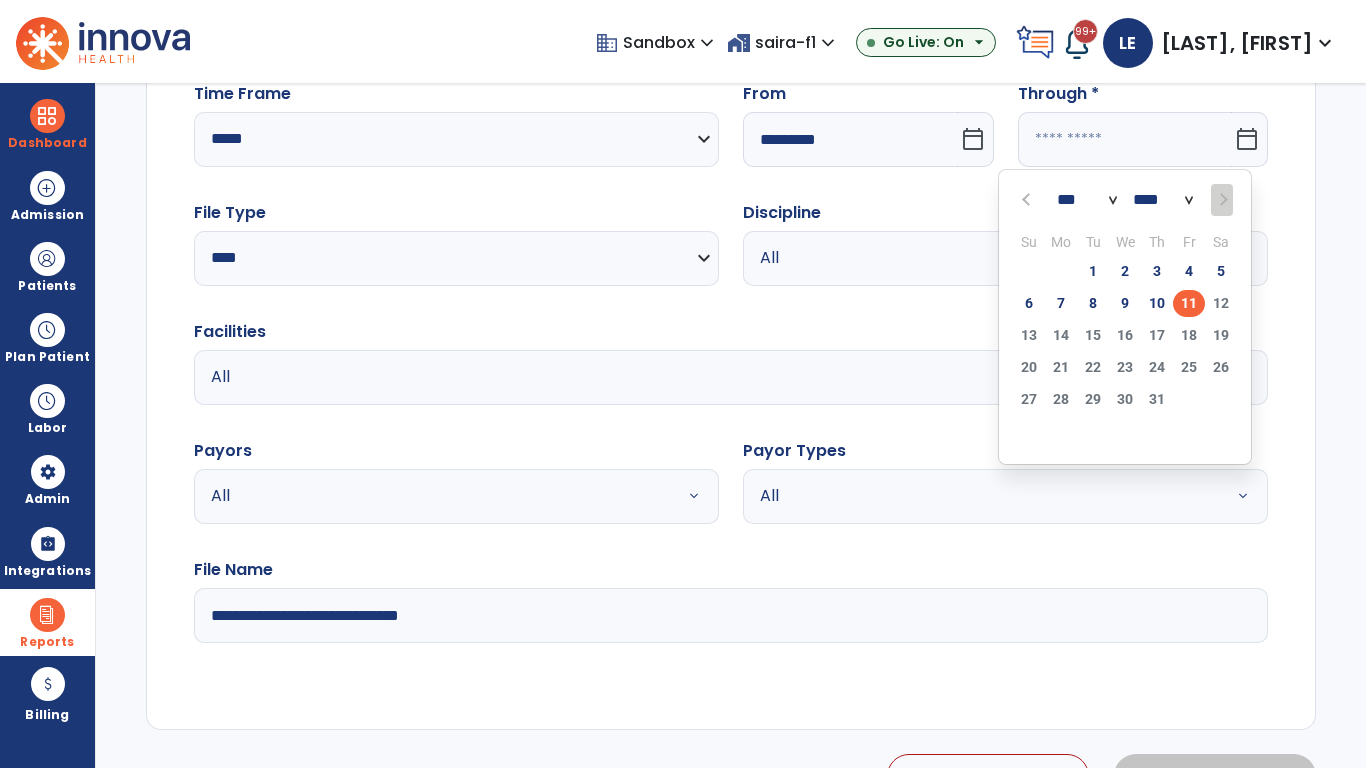 select on "*" 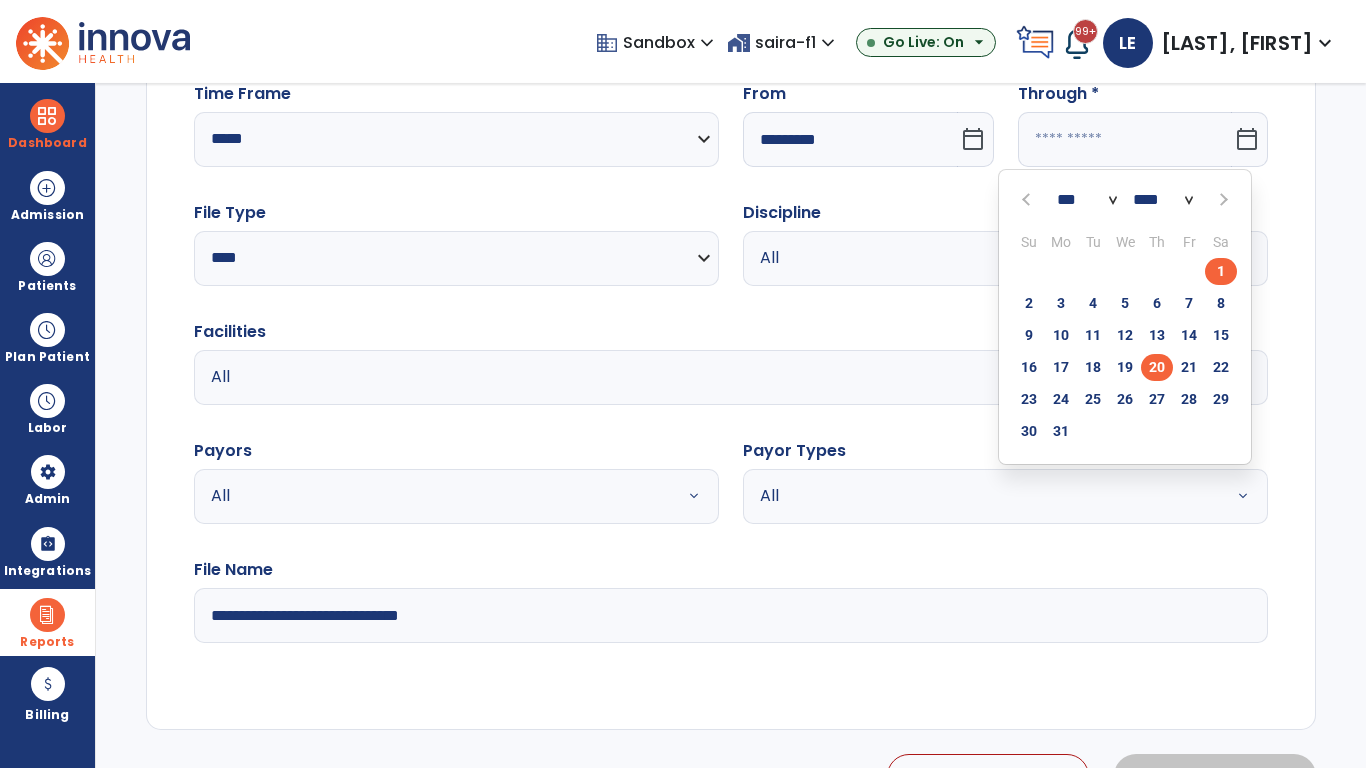 click on "20" 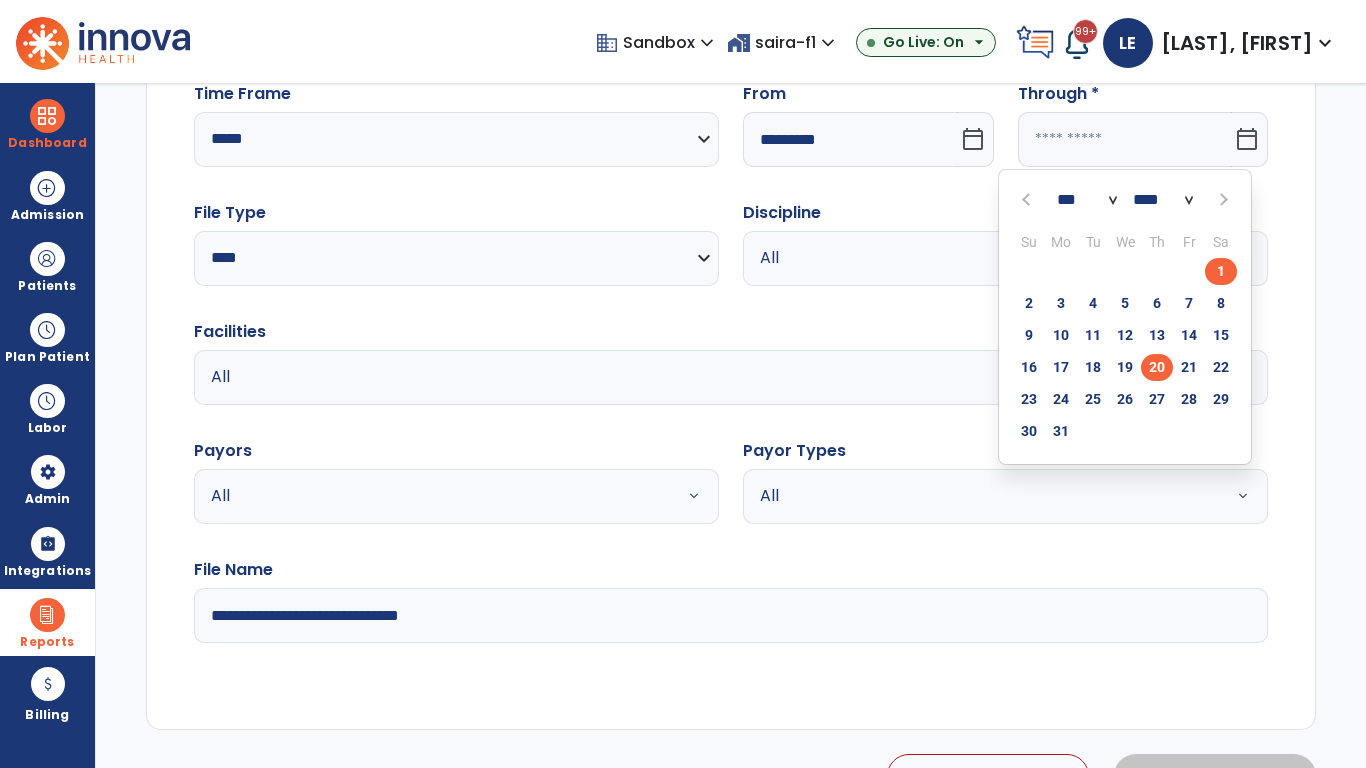 type on "**********" 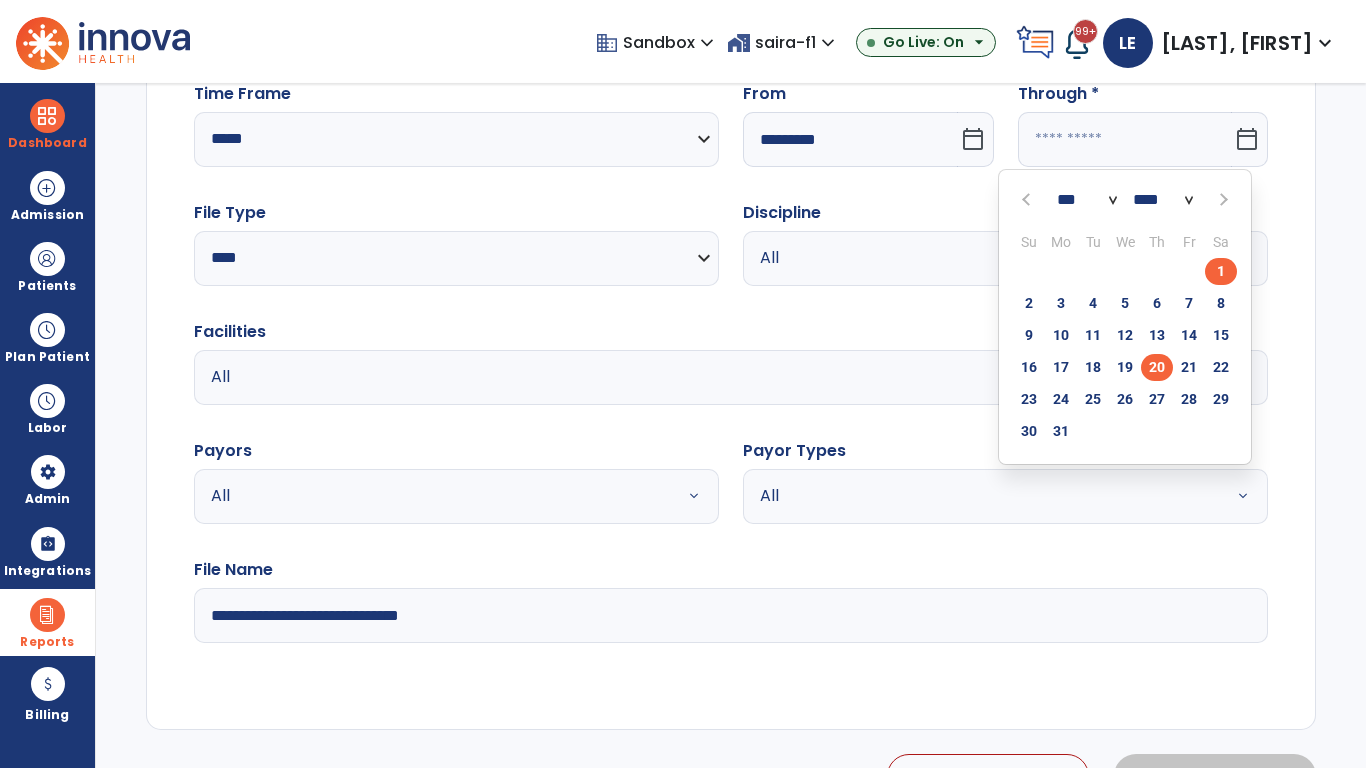 type on "*********" 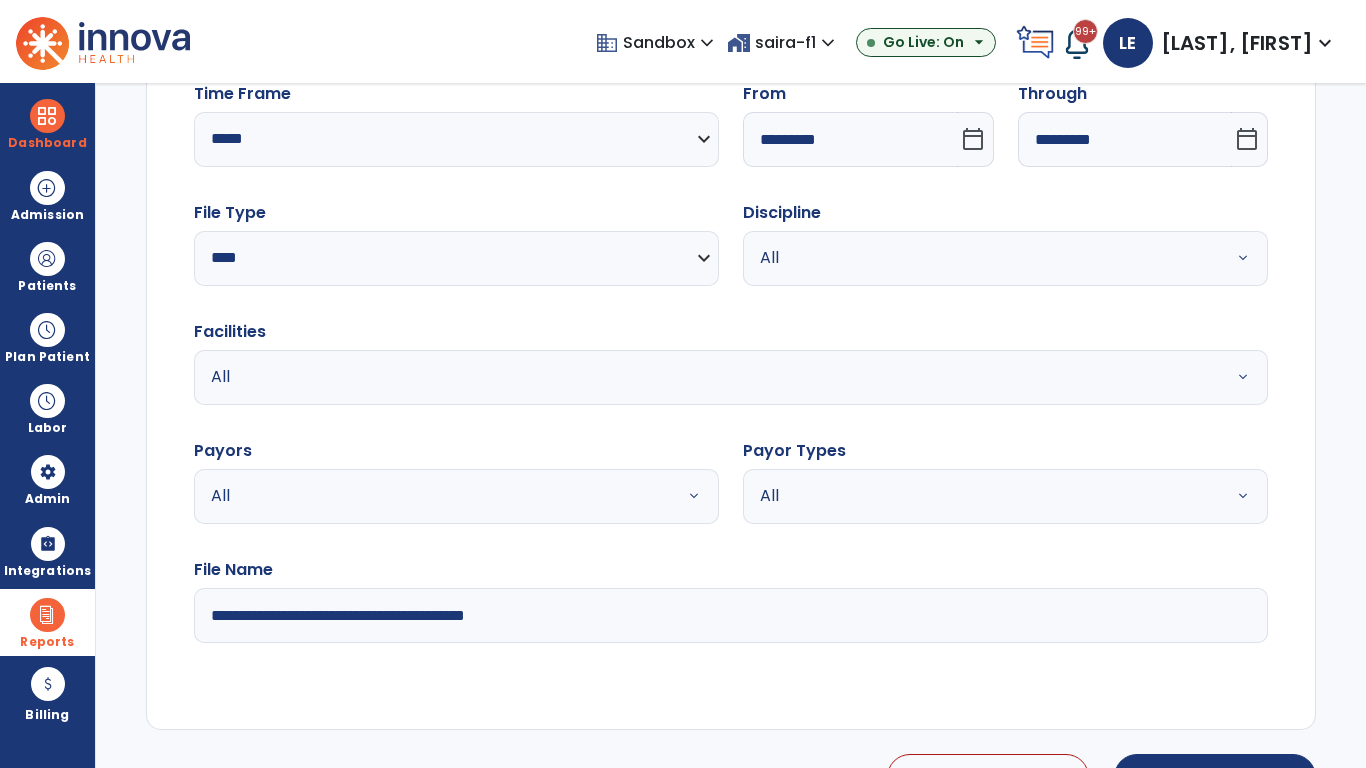 click on "All" at bounding box center [981, 258] 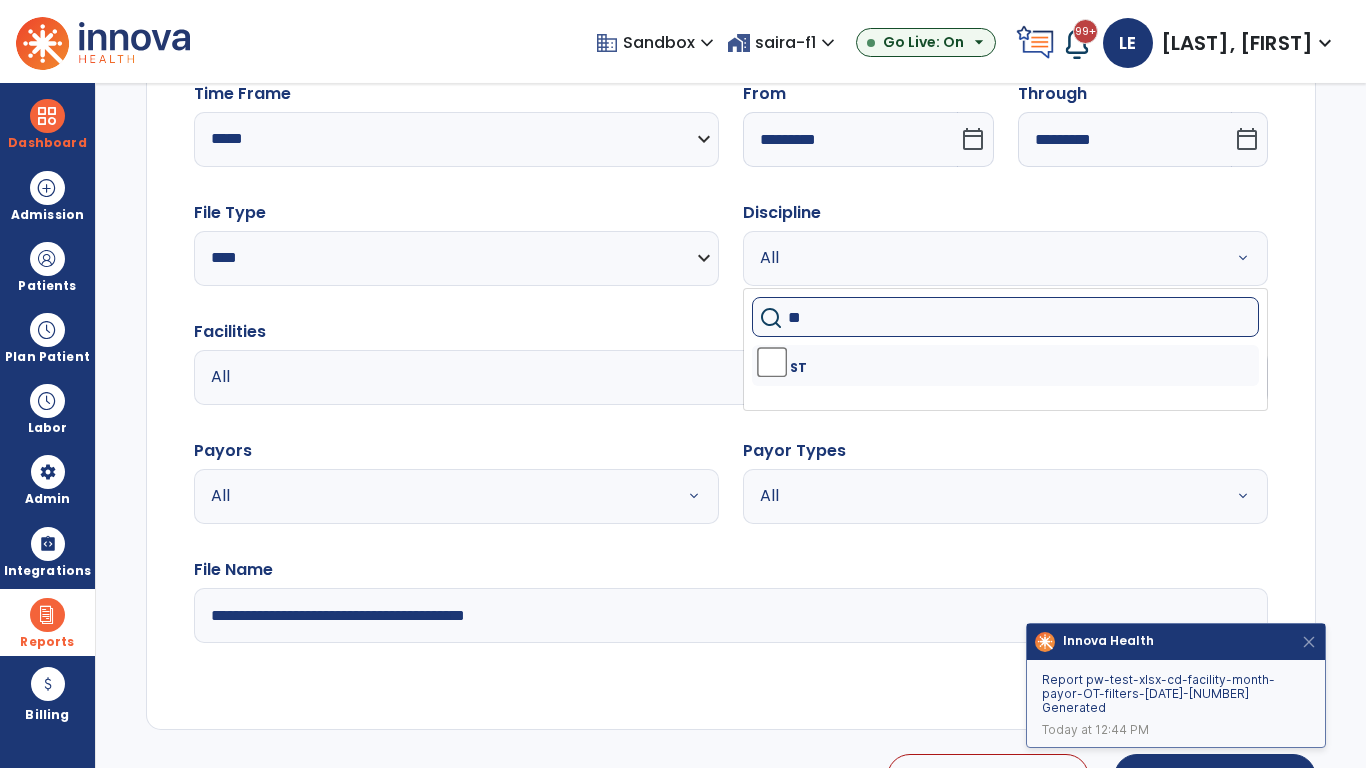type on "**" 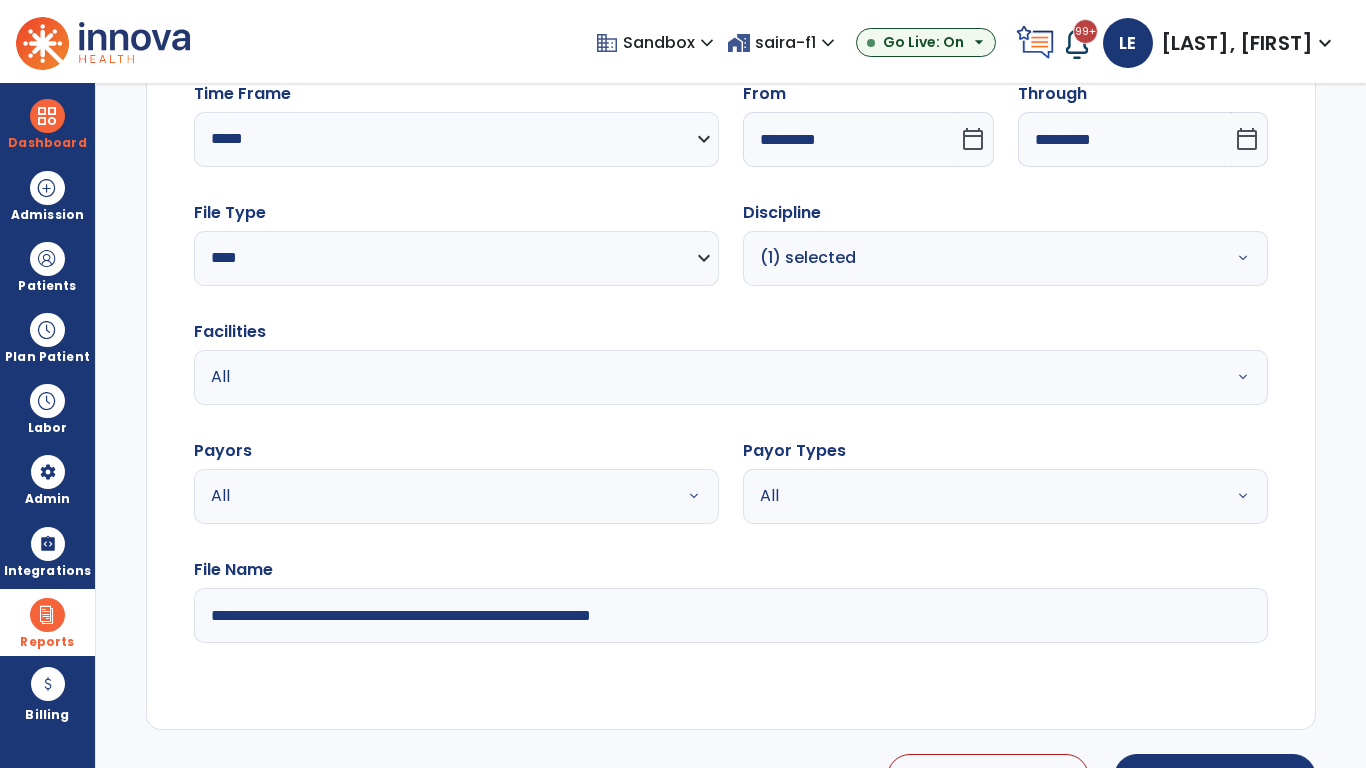 type on "**********" 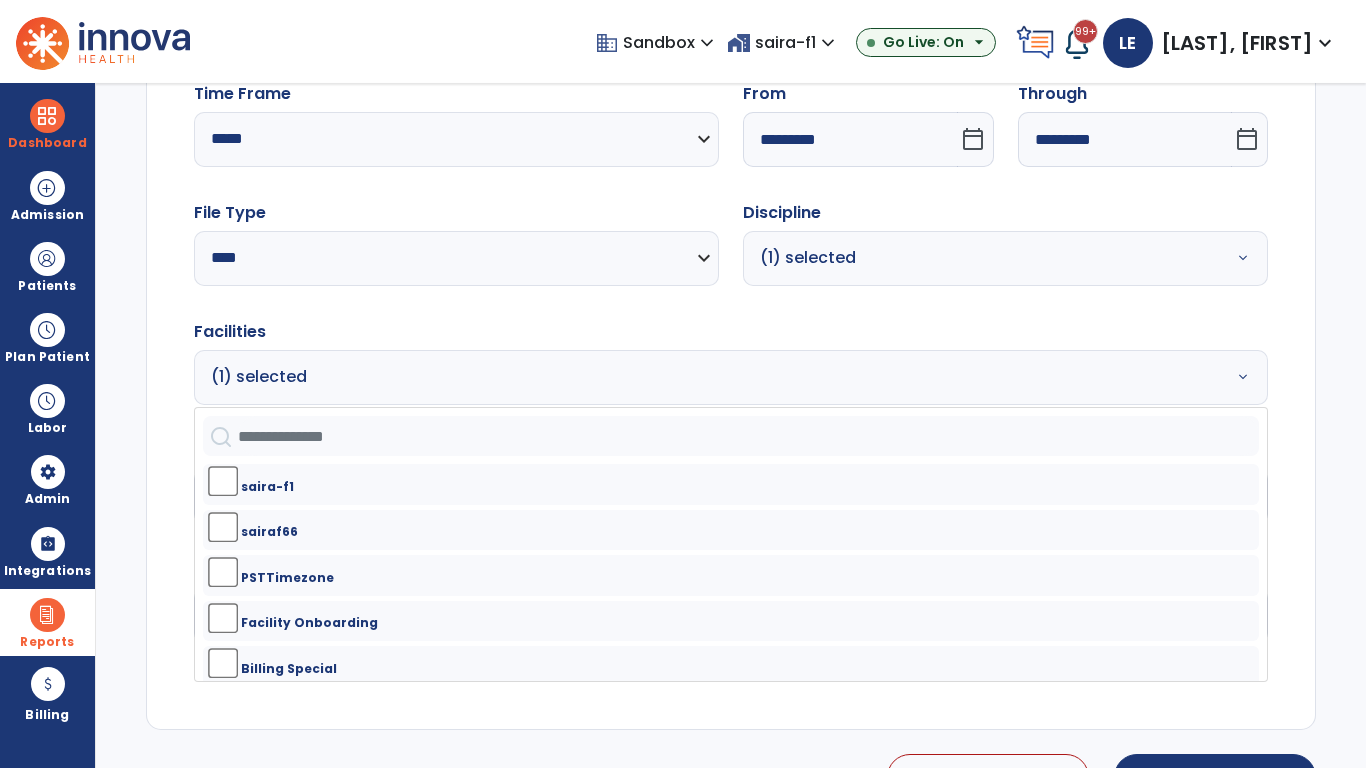 click on "All" at bounding box center [432, 496] 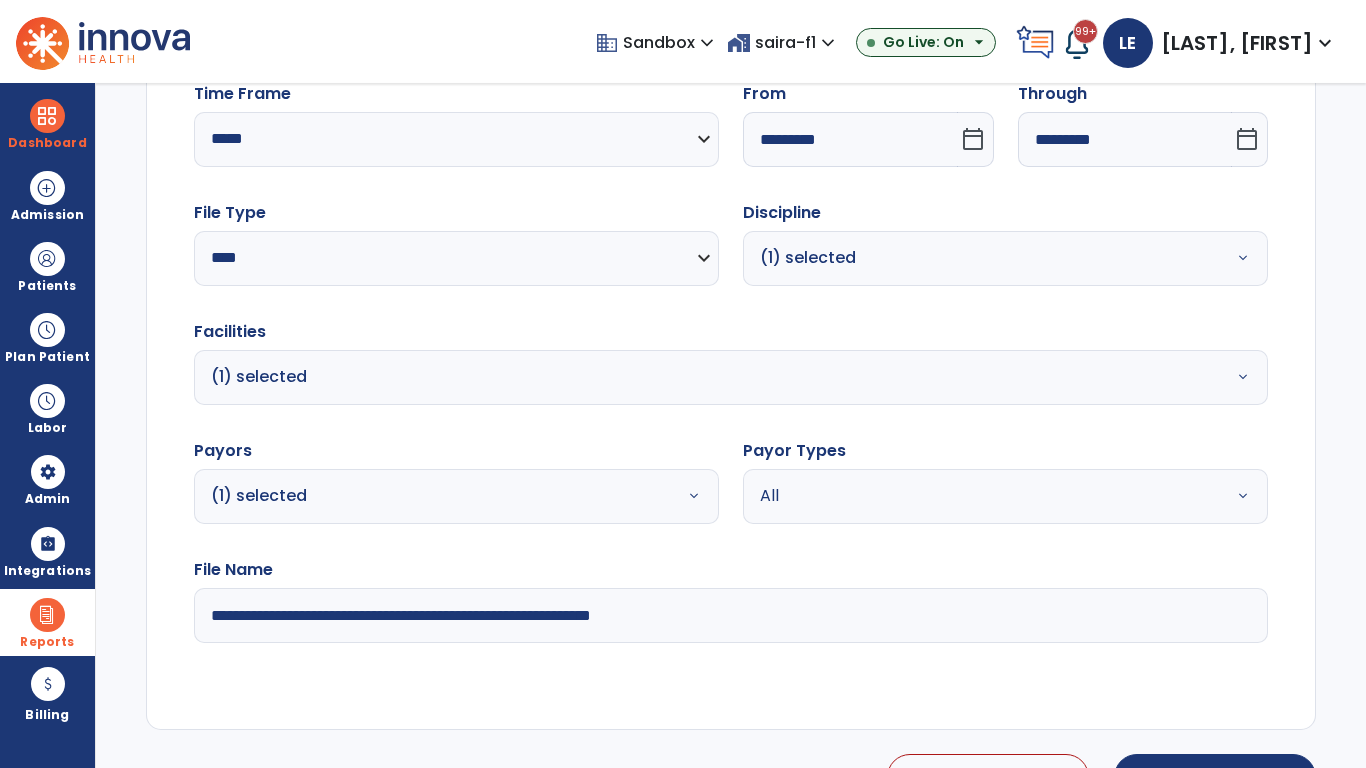 click on "All" at bounding box center (981, 496) 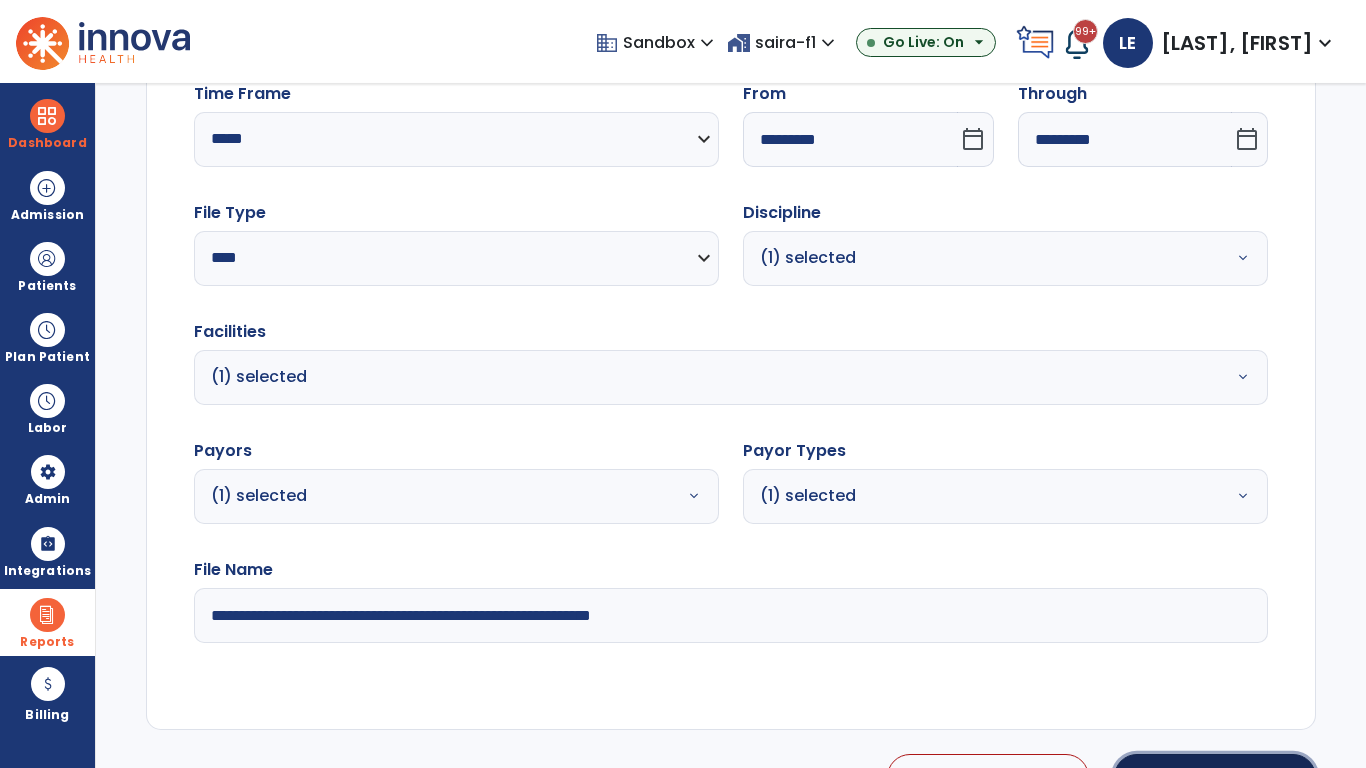 click on "Generate Report" 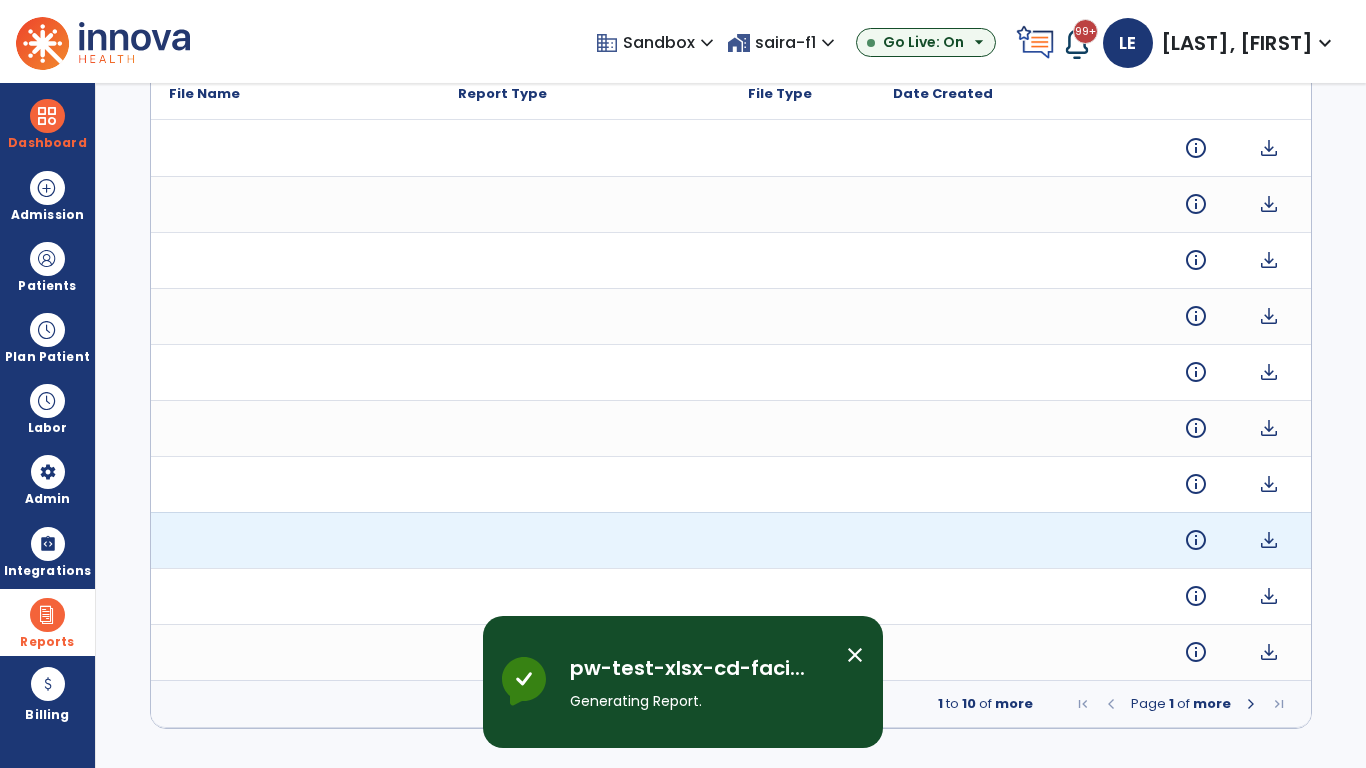 scroll, scrollTop: 0, scrollLeft: 0, axis: both 